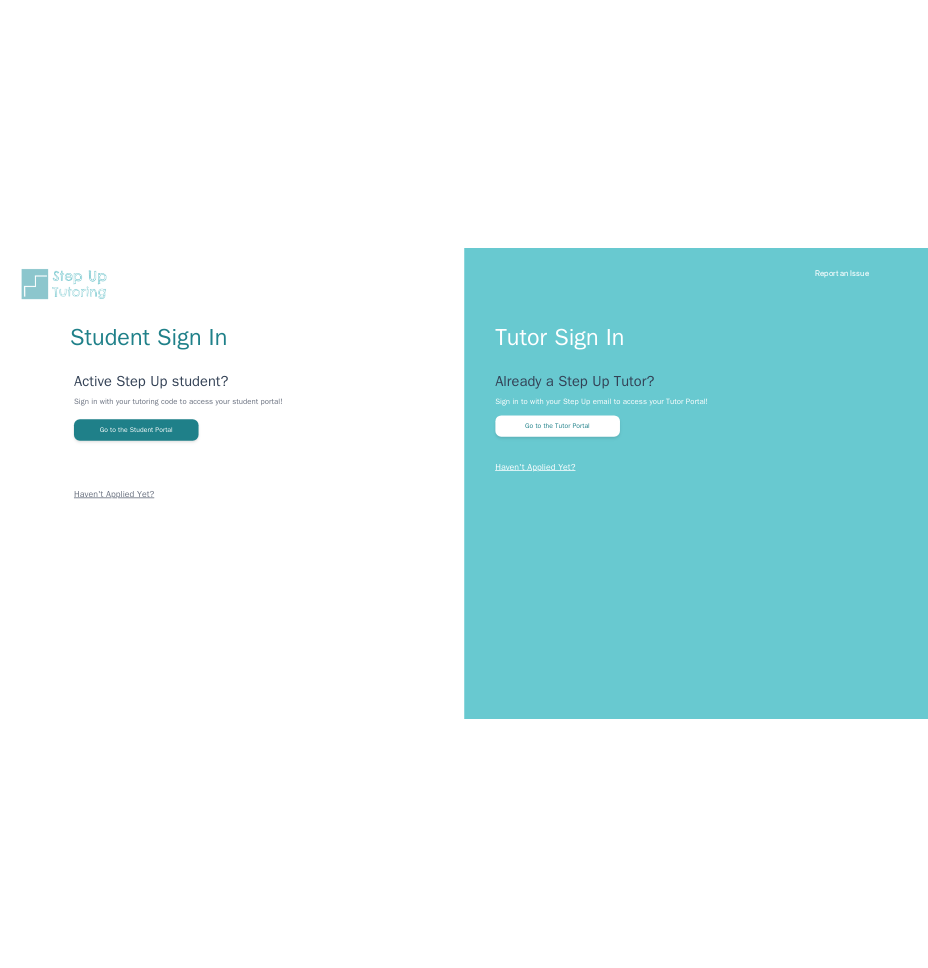 scroll, scrollTop: 0, scrollLeft: 0, axis: both 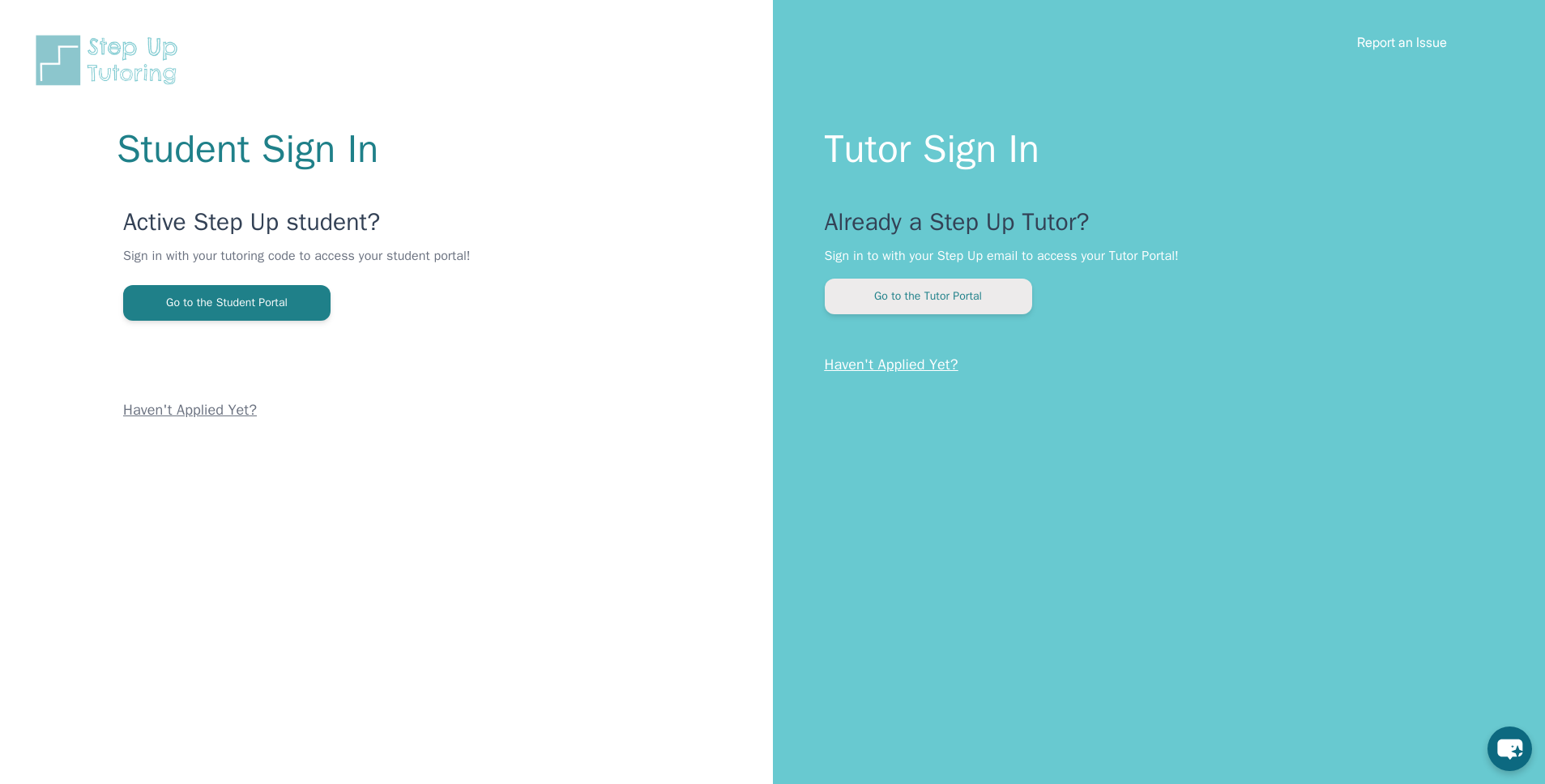 click on "Go to the Tutor Portal" at bounding box center (928, 296) 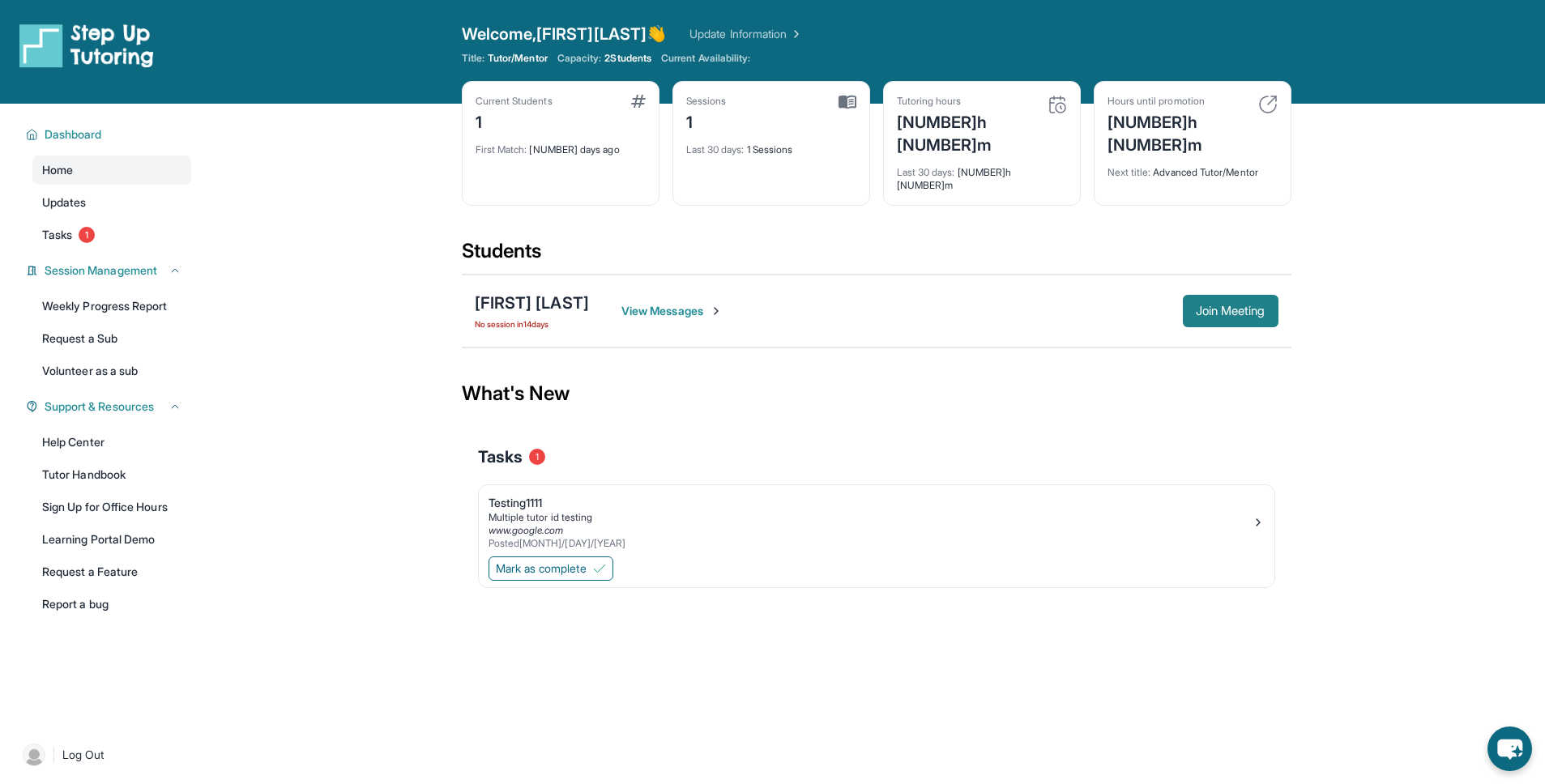 click on "Join Meeting" at bounding box center [1231, 311] 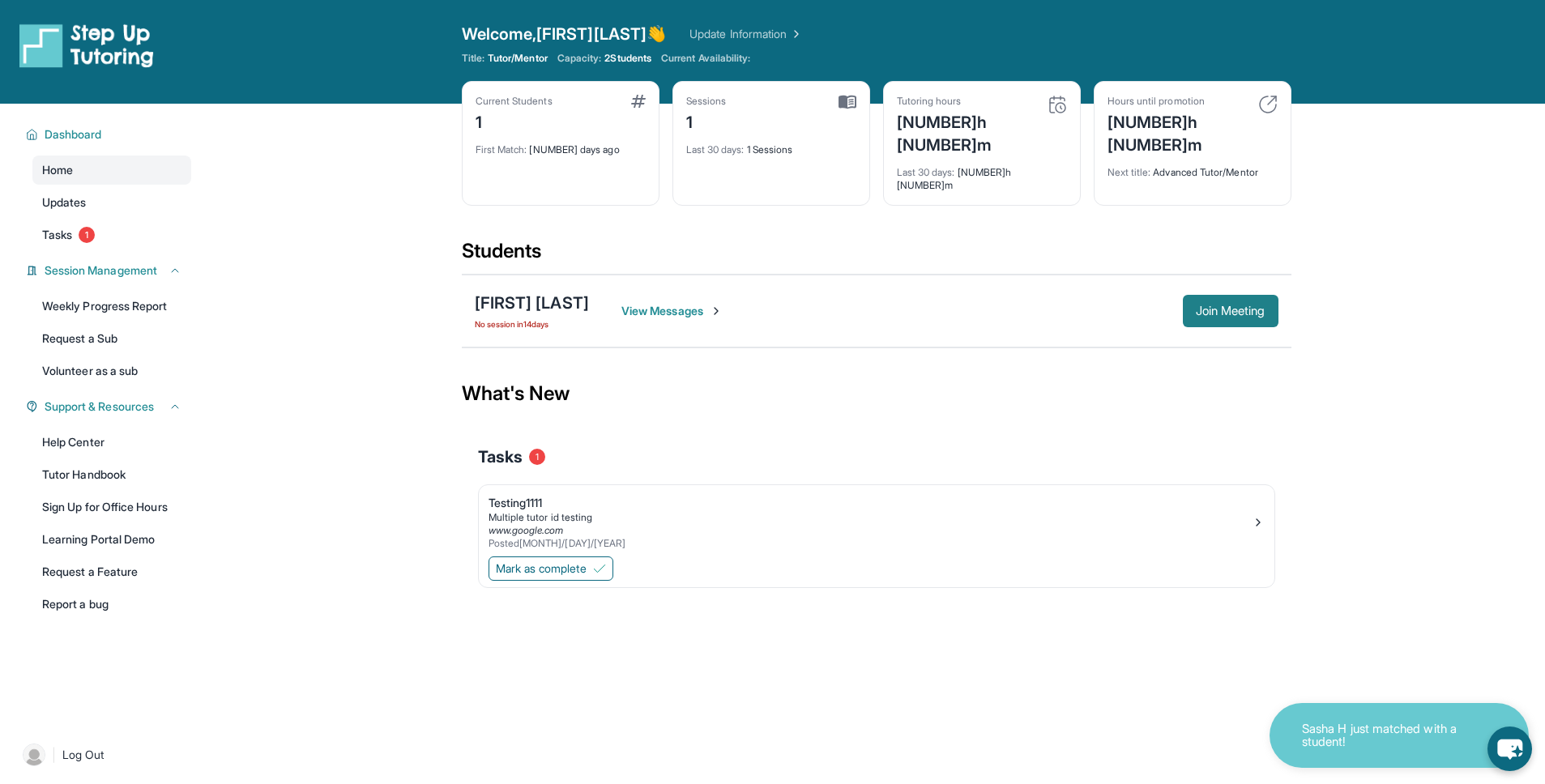 click on "Join Meeting" at bounding box center (1231, 311) 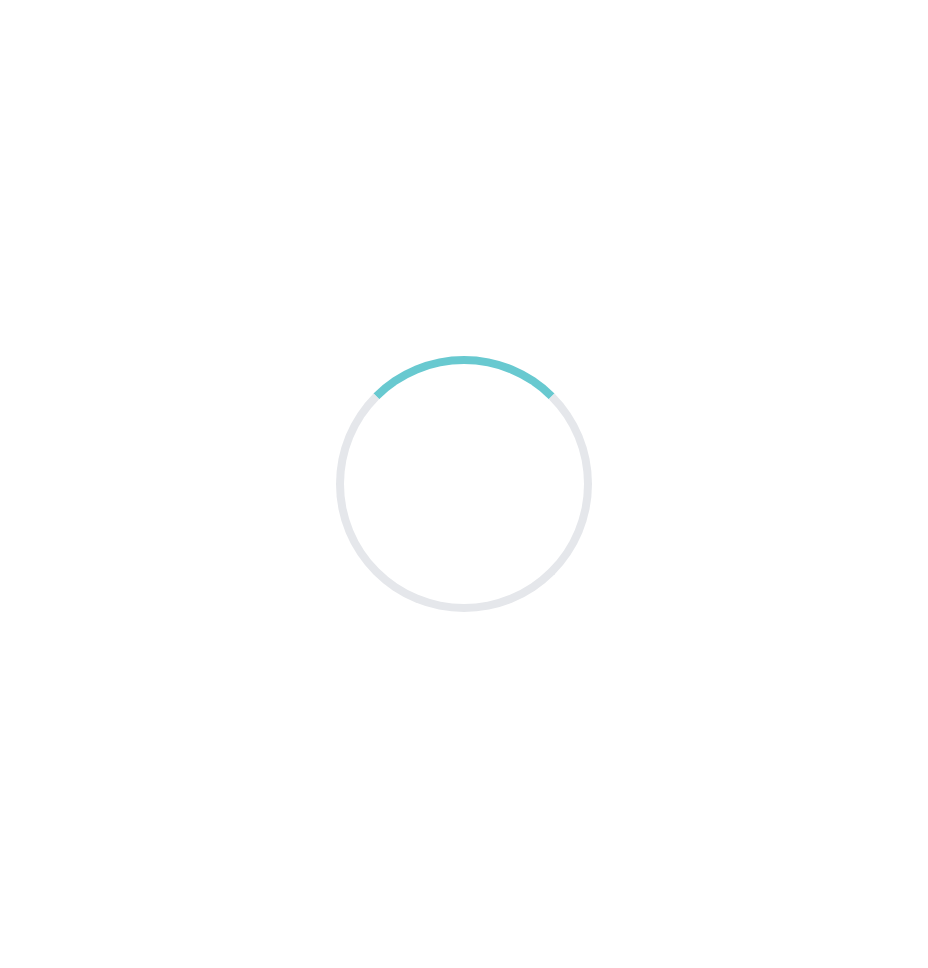 scroll, scrollTop: 0, scrollLeft: 0, axis: both 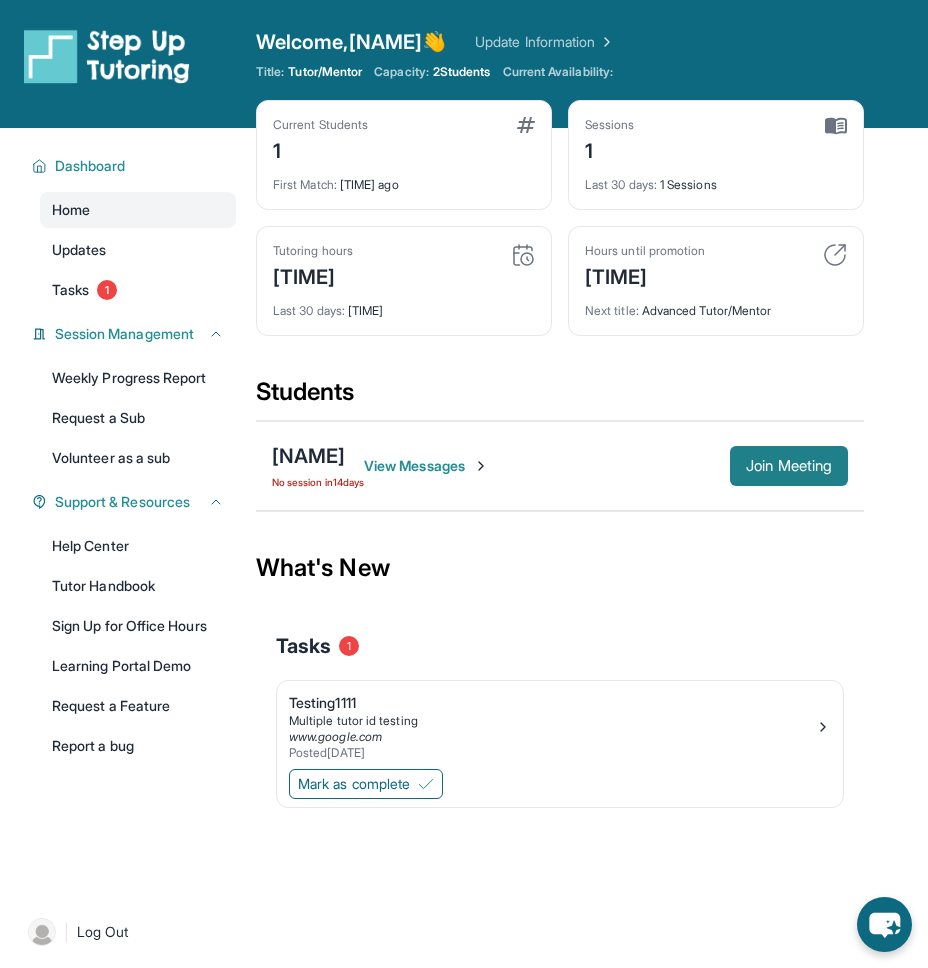 click on "Join Meeting" at bounding box center [789, 466] 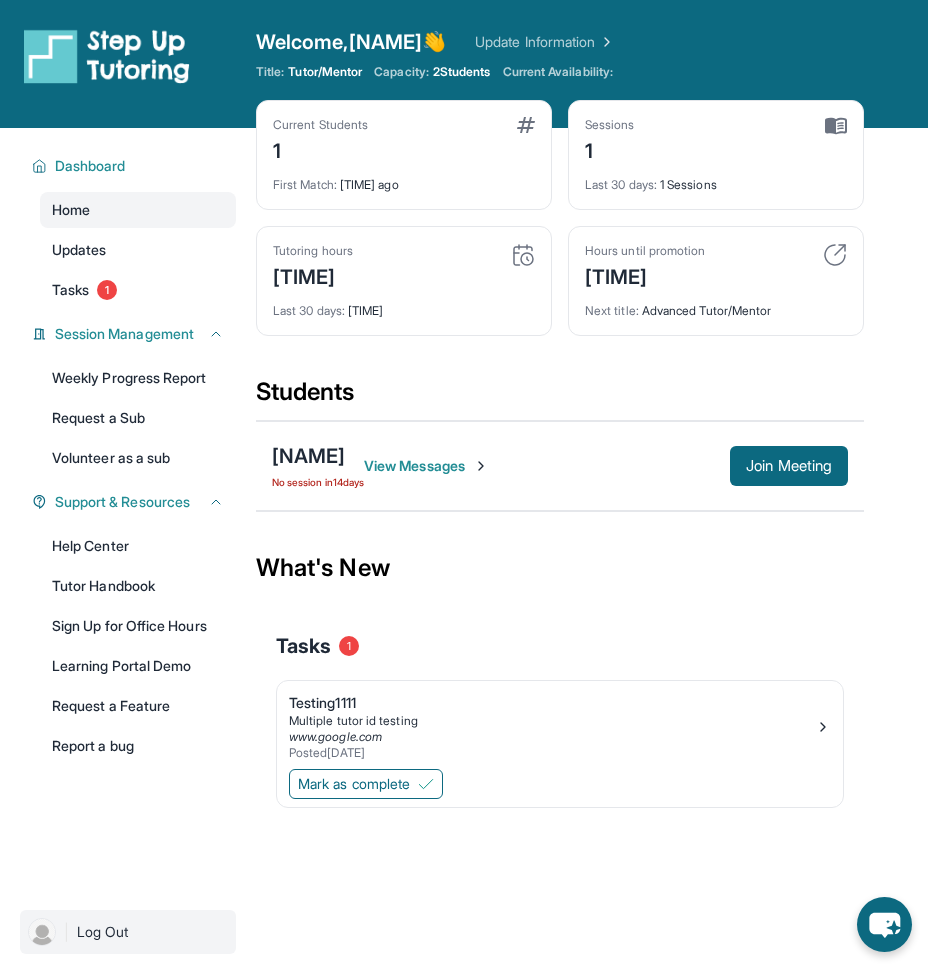 click on "Log Out" at bounding box center [103, 932] 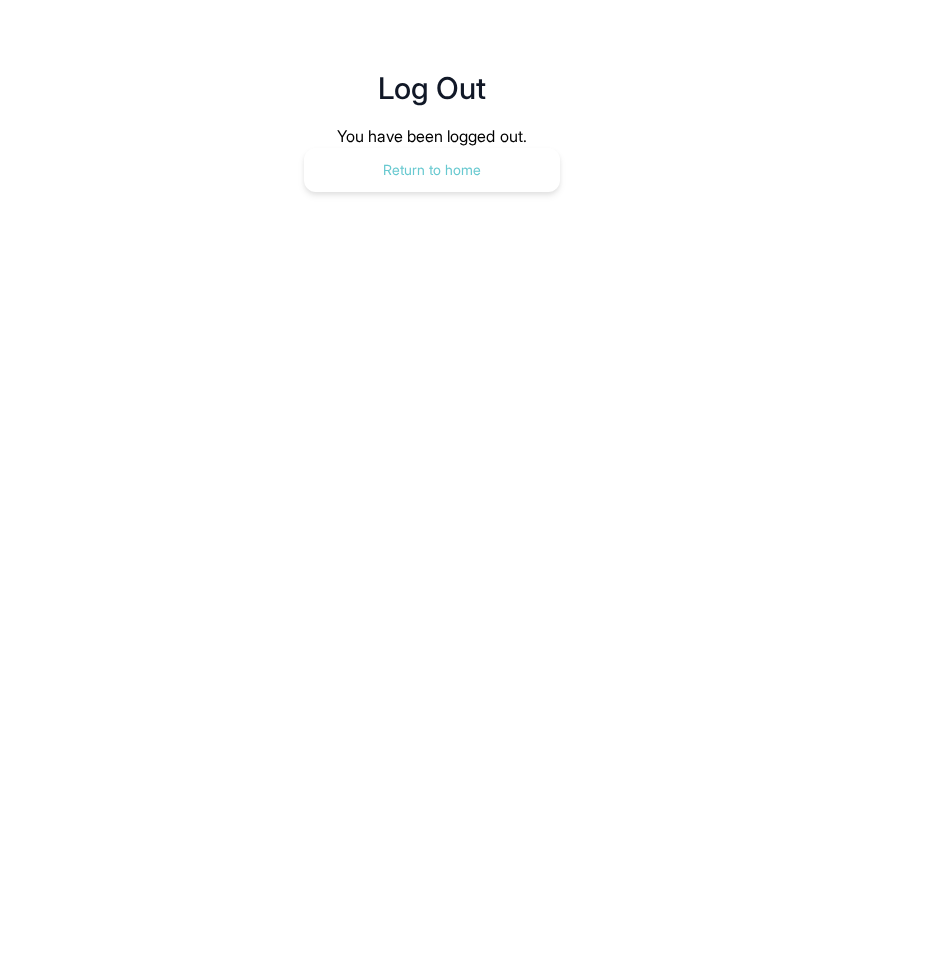click on "Return to home" at bounding box center [432, 170] 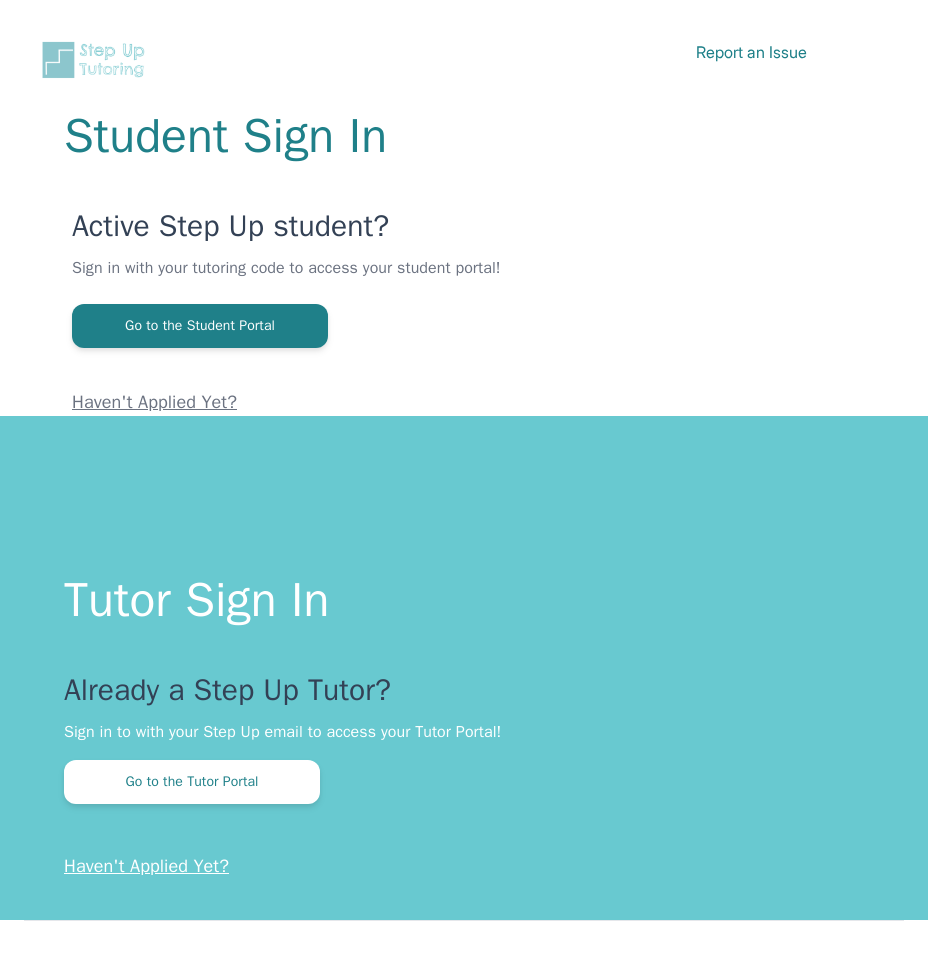 scroll, scrollTop: 0, scrollLeft: 0, axis: both 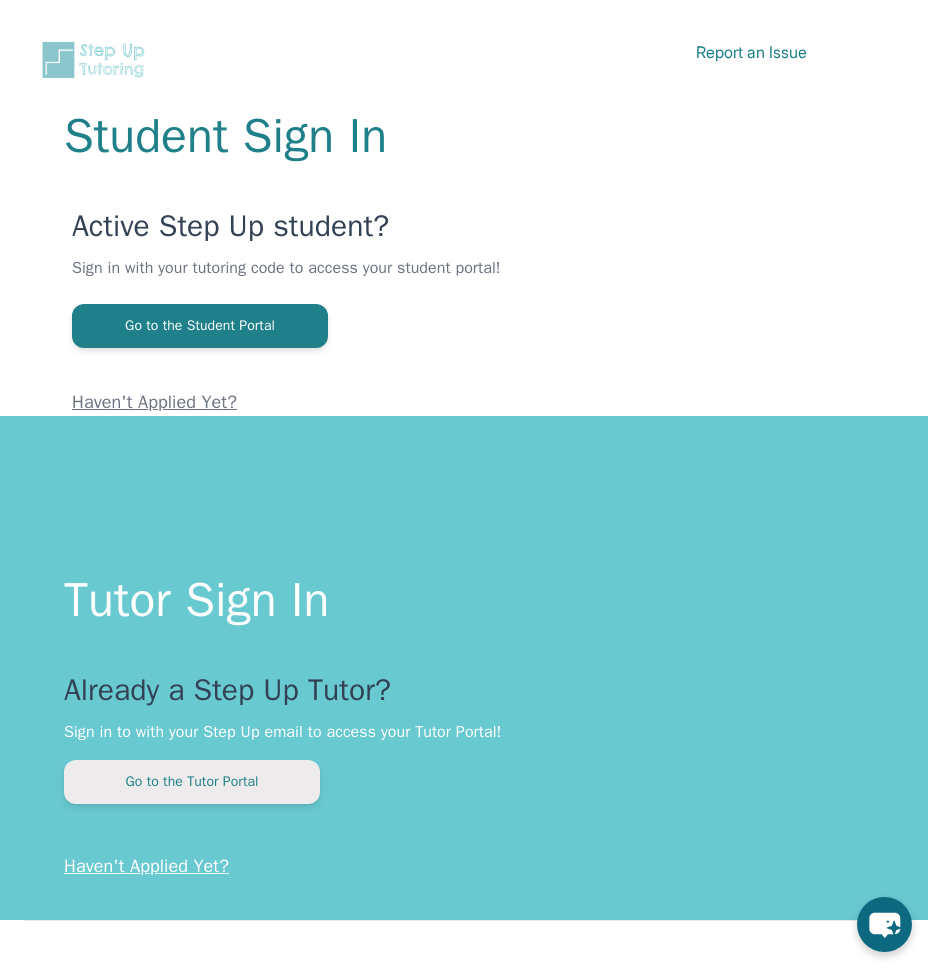 click on "Go to the Tutor Portal" at bounding box center (192, 782) 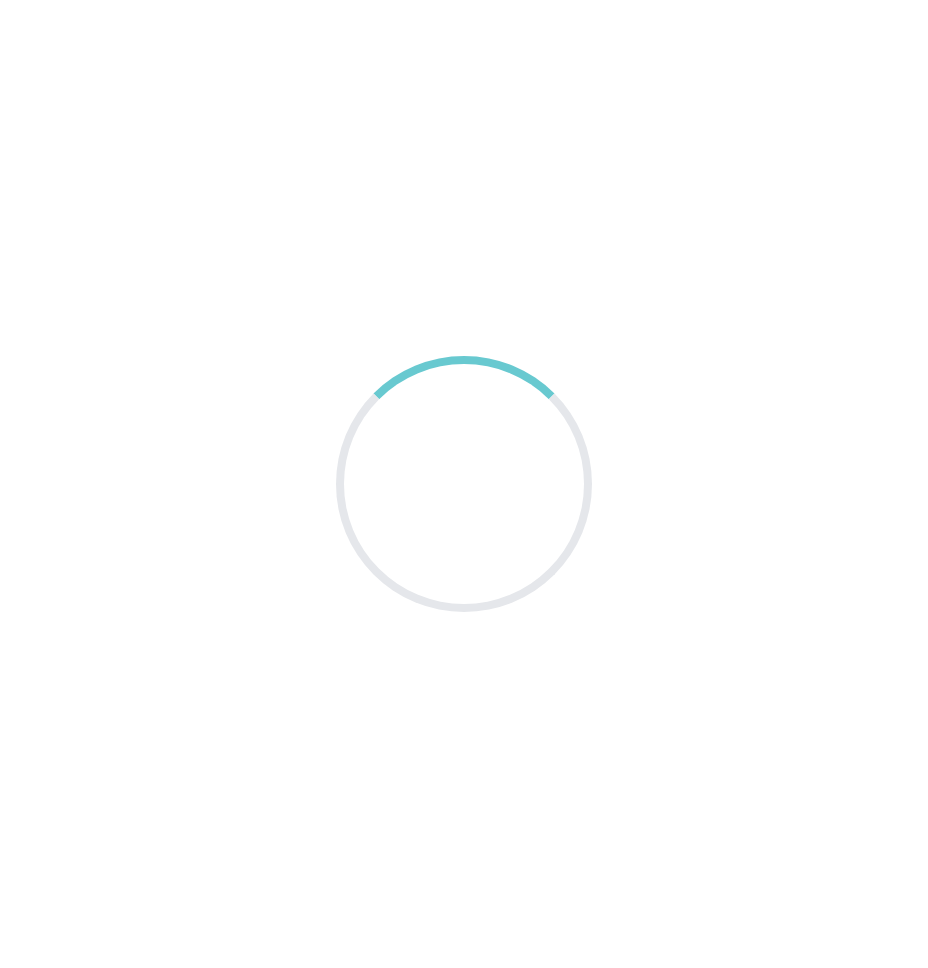 scroll, scrollTop: 0, scrollLeft: 0, axis: both 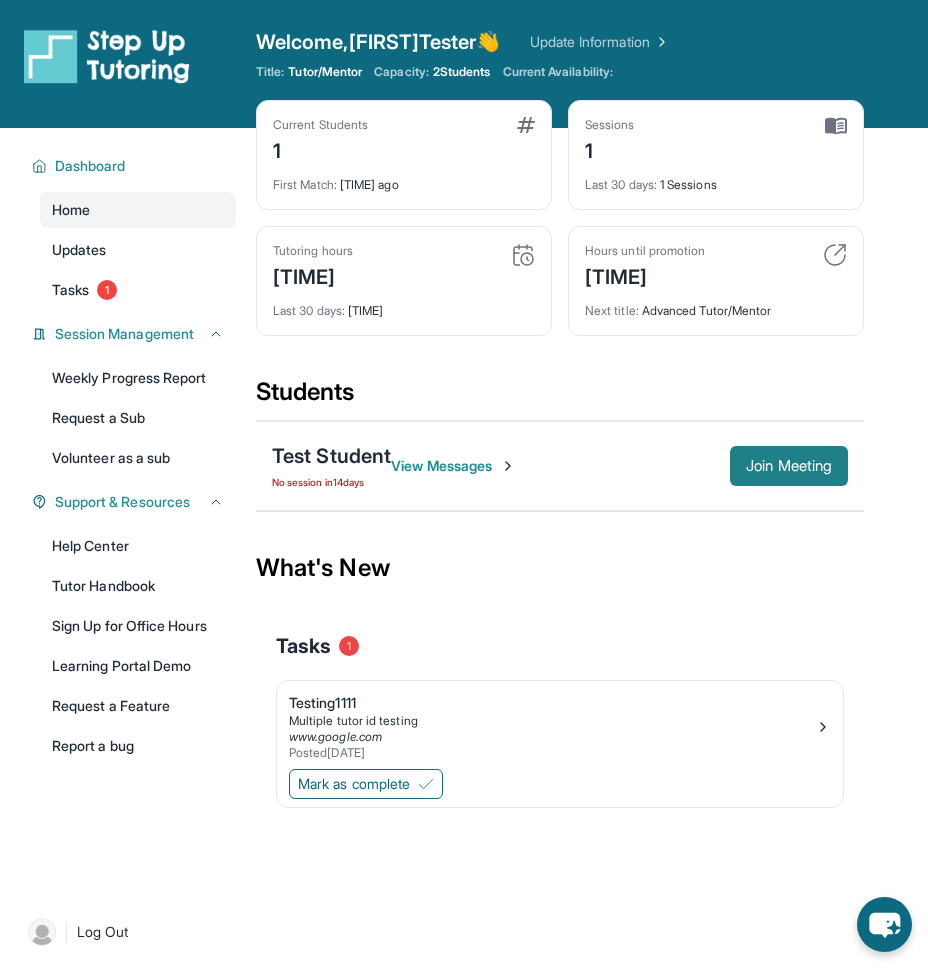 click on "Join Meeting" at bounding box center [789, 466] 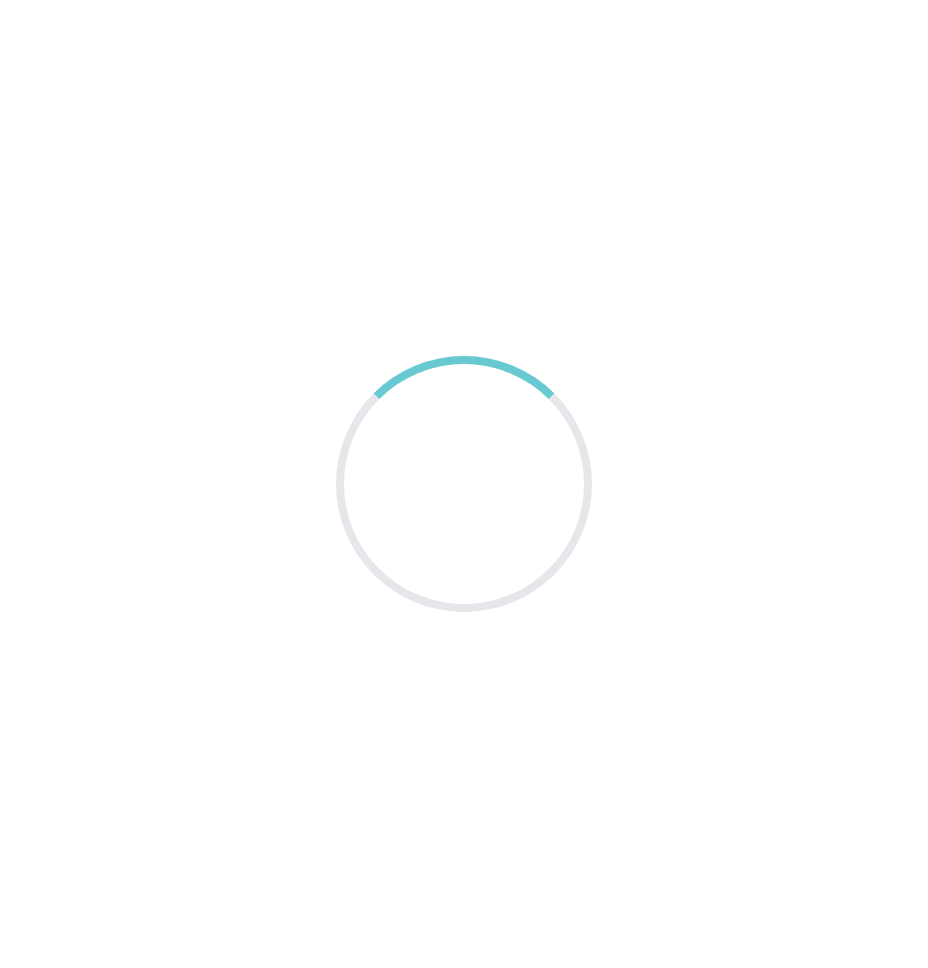scroll, scrollTop: 0, scrollLeft: 0, axis: both 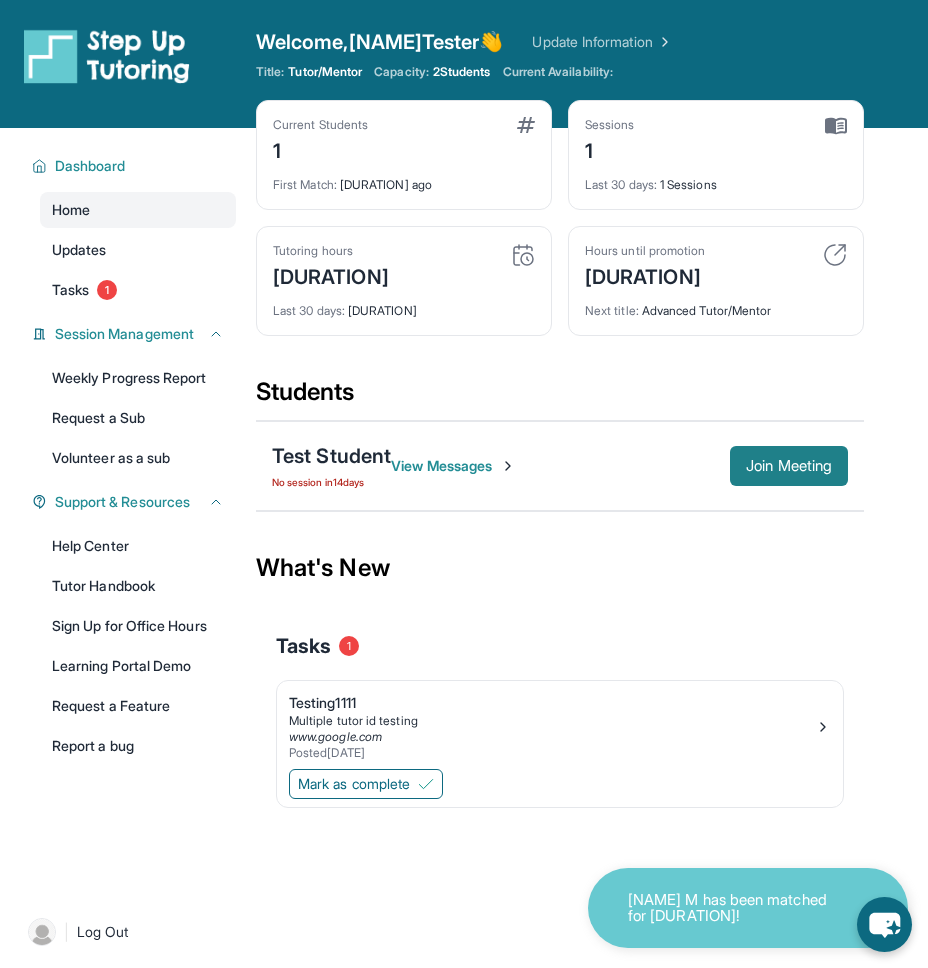 click on "Join Meeting" at bounding box center [789, 466] 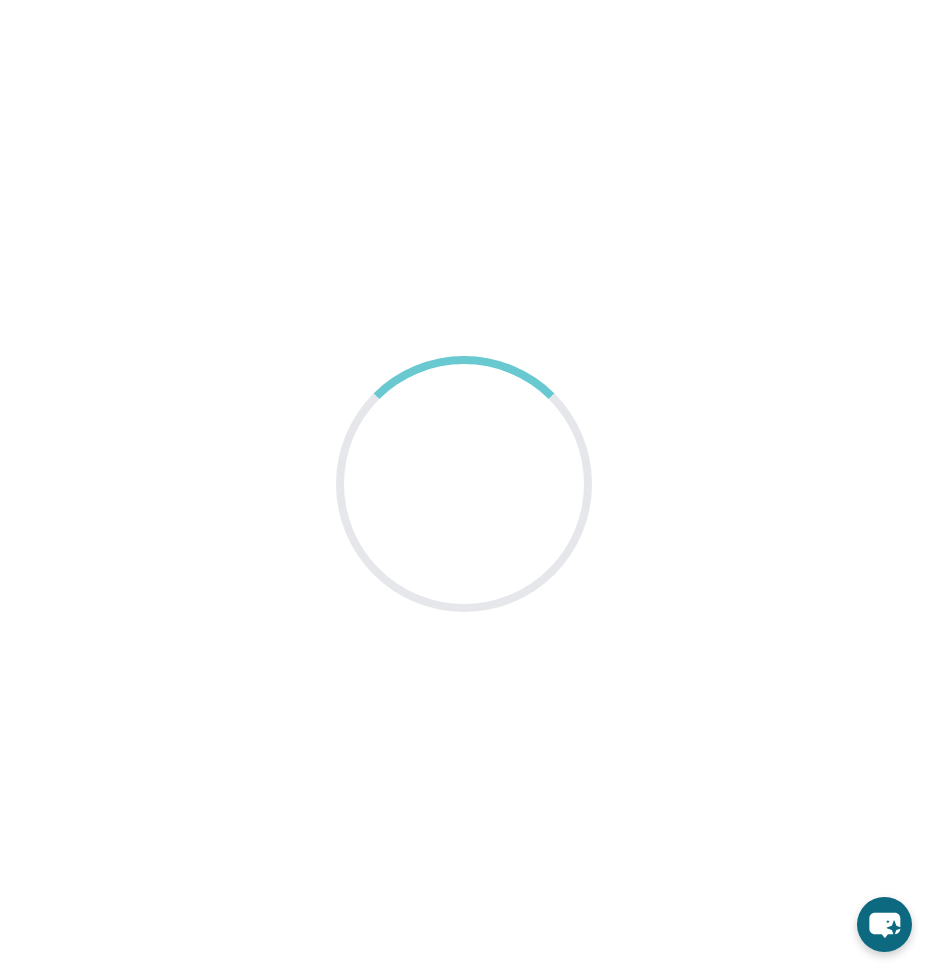 scroll, scrollTop: 0, scrollLeft: 0, axis: both 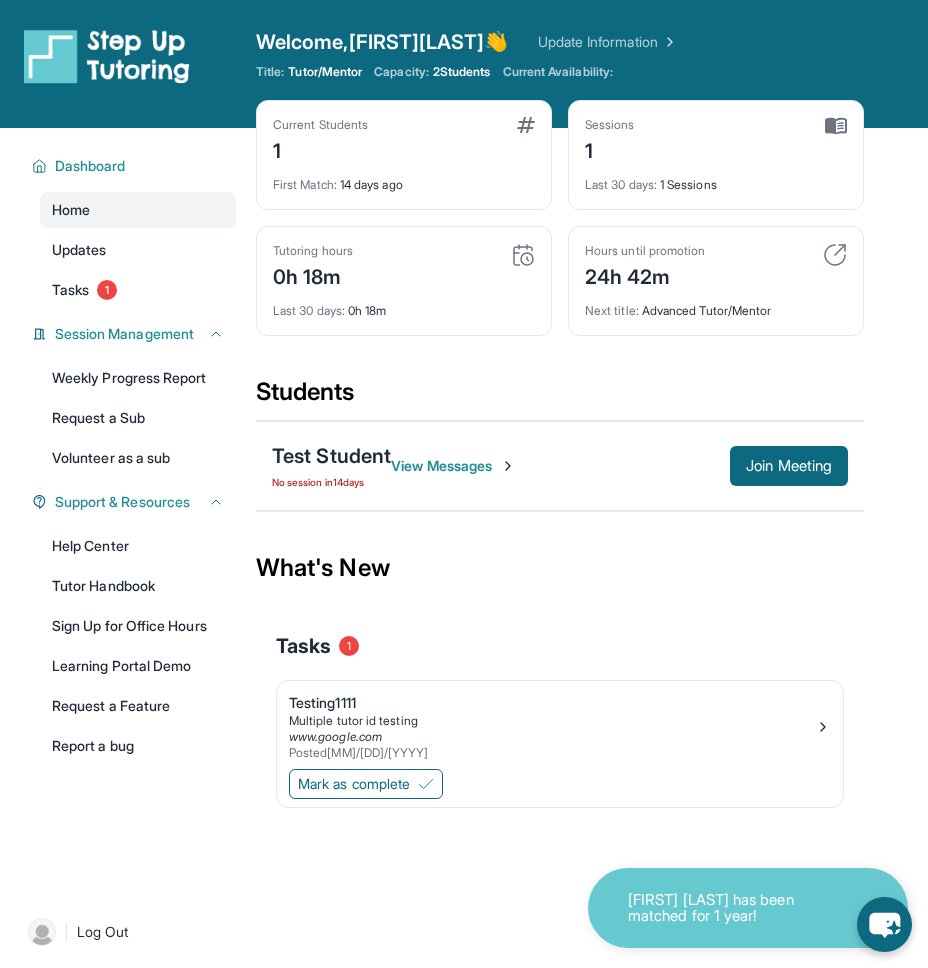 click at bounding box center (144, 56) 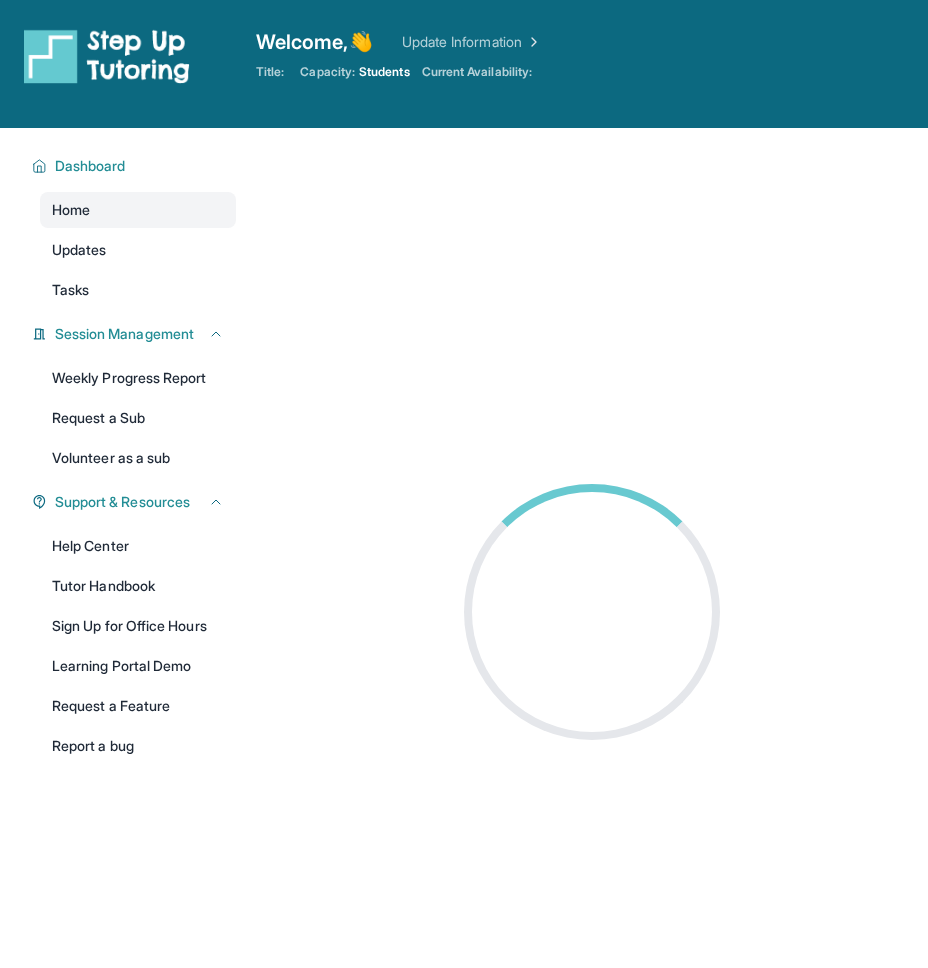 scroll, scrollTop: 0, scrollLeft: 0, axis: both 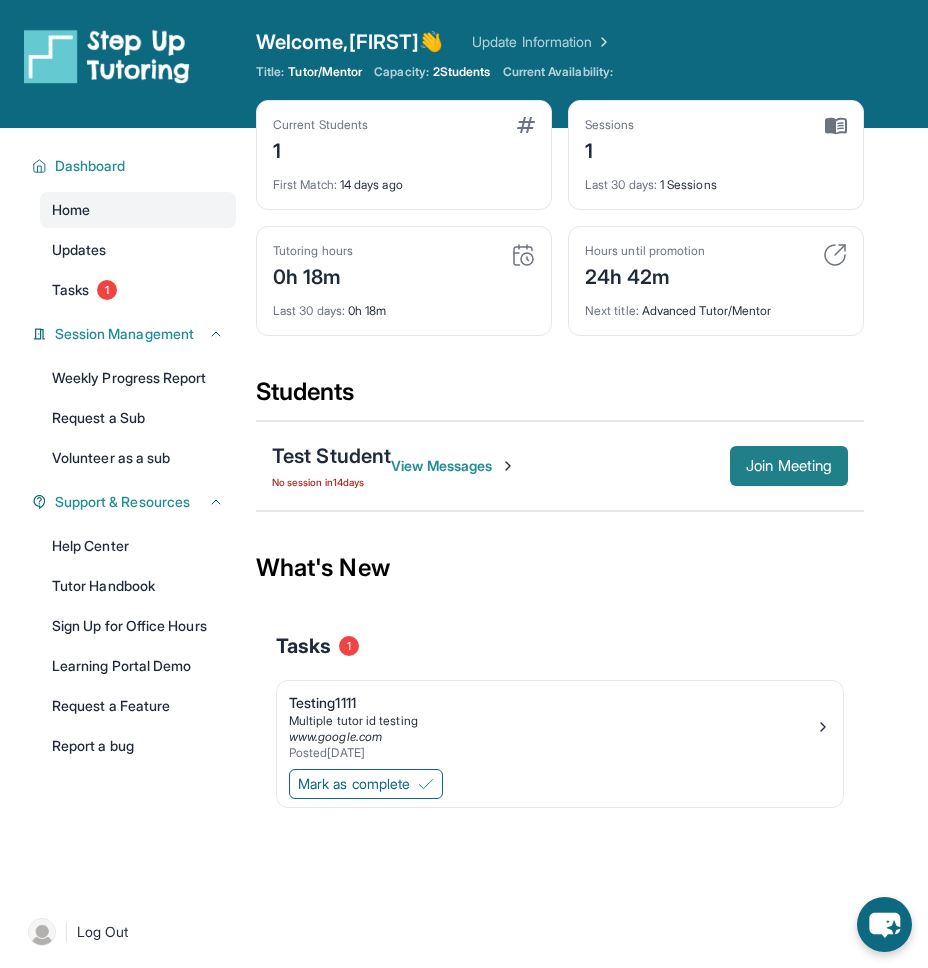 click on "Join Meeting" at bounding box center [789, 466] 